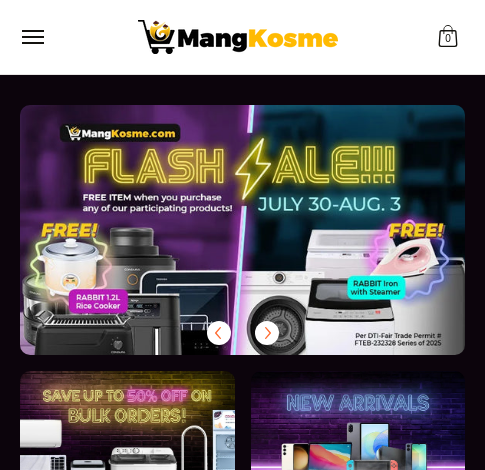 scroll, scrollTop: 0, scrollLeft: 0, axis: both 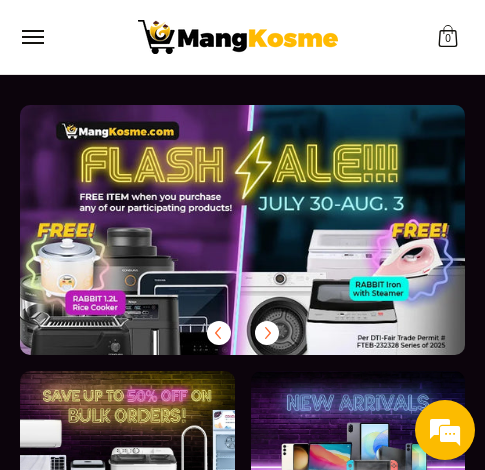 click at bounding box center [274, 246] 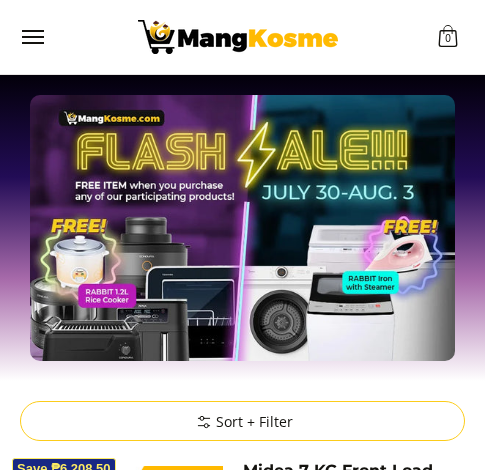 scroll, scrollTop: 300, scrollLeft: 0, axis: vertical 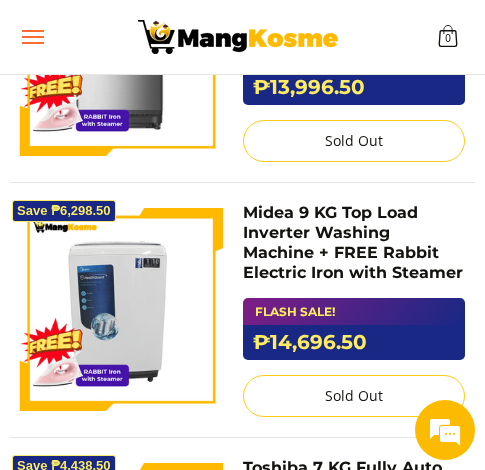 drag, startPoint x: 52, startPoint y: 38, endPoint x: 38, endPoint y: 50, distance: 18.439089 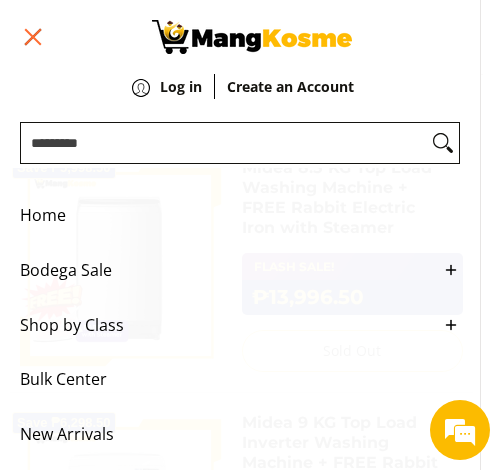 scroll, scrollTop: 533, scrollLeft: 0, axis: vertical 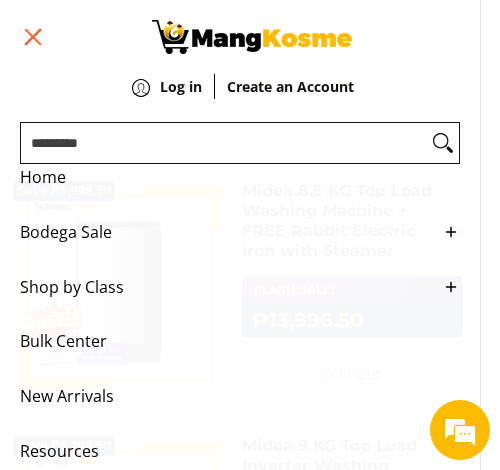 click at bounding box center [32, 37] 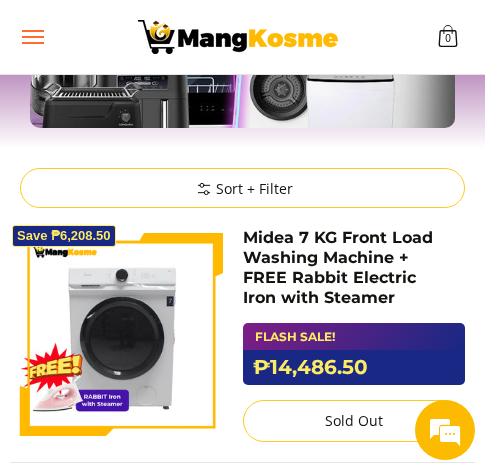 click at bounding box center [32, 37] 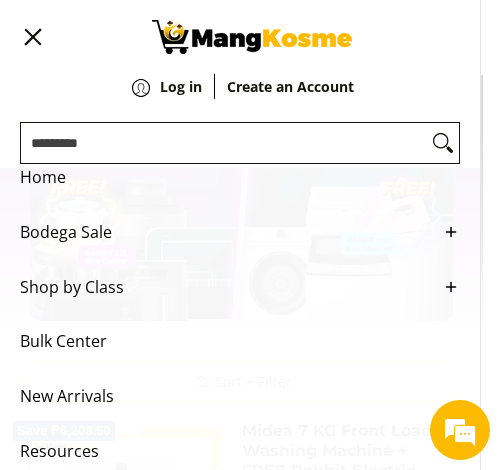 scroll, scrollTop: 0, scrollLeft: 0, axis: both 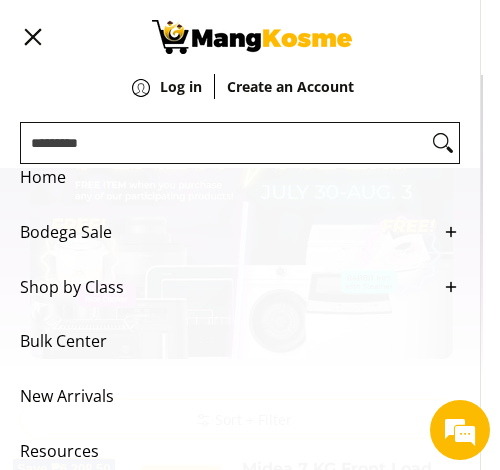 click on "Home" at bounding box center [225, 177] 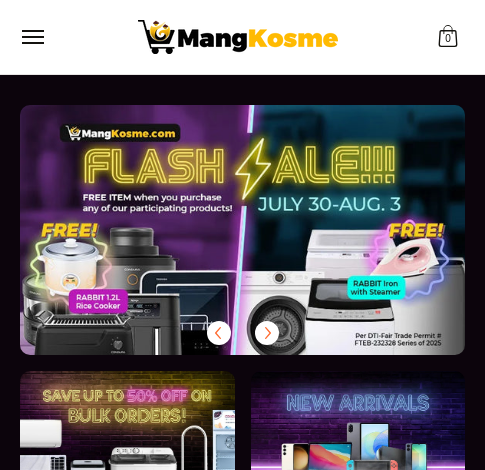 scroll, scrollTop: 0, scrollLeft: 0, axis: both 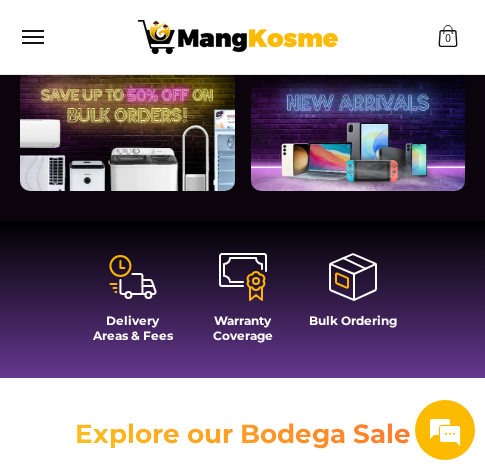 click at bounding box center (127, 131) 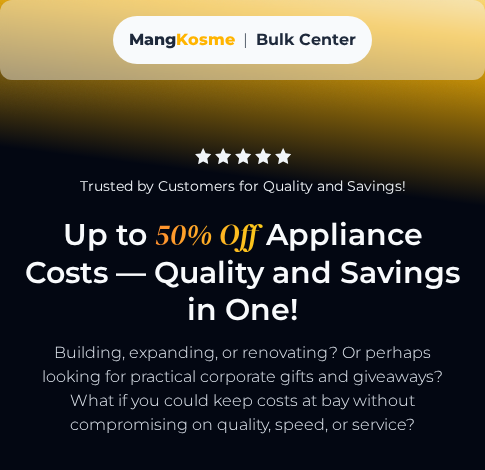 scroll, scrollTop: 0, scrollLeft: 0, axis: both 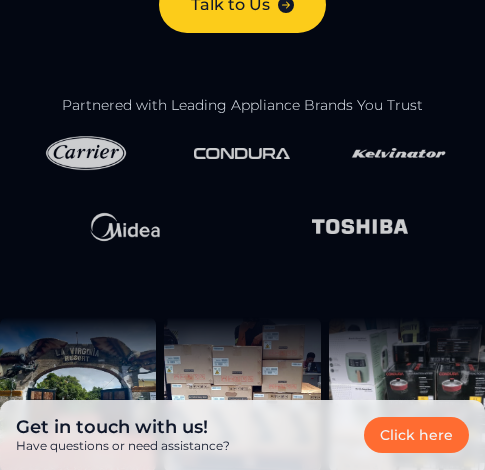click at bounding box center [242, 153] 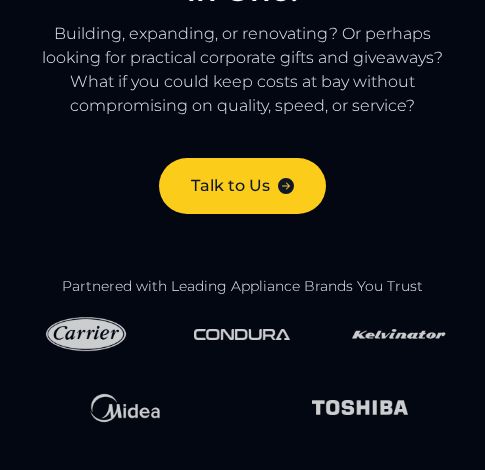 scroll, scrollTop: 100, scrollLeft: 0, axis: vertical 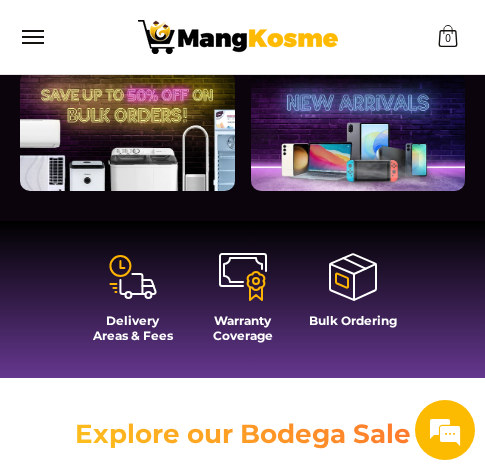 click at bounding box center [127, 131] 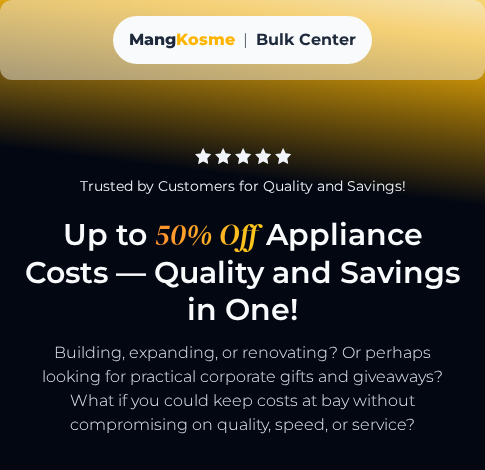 scroll, scrollTop: 0, scrollLeft: 0, axis: both 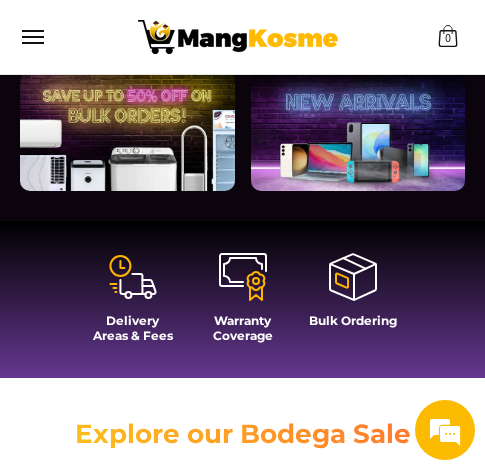 click at bounding box center (358, 131) 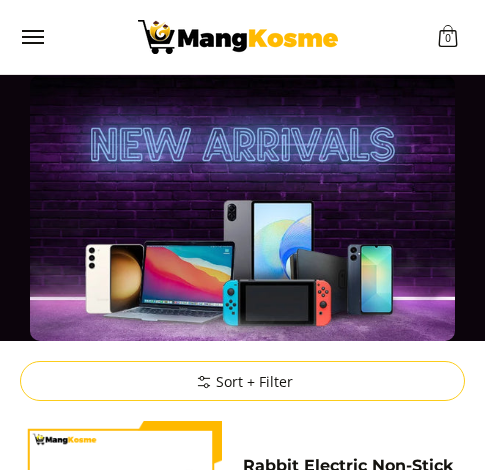 scroll, scrollTop: 500, scrollLeft: 0, axis: vertical 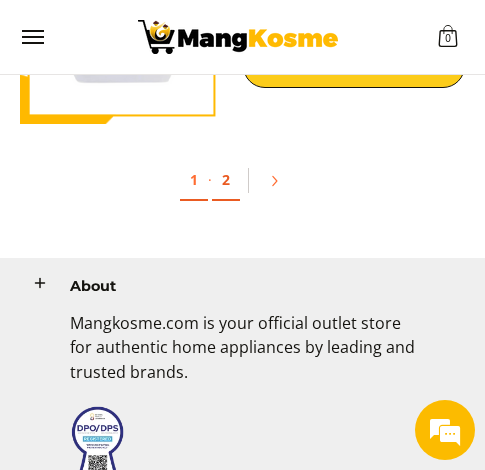 click on "2" at bounding box center [226, 180] 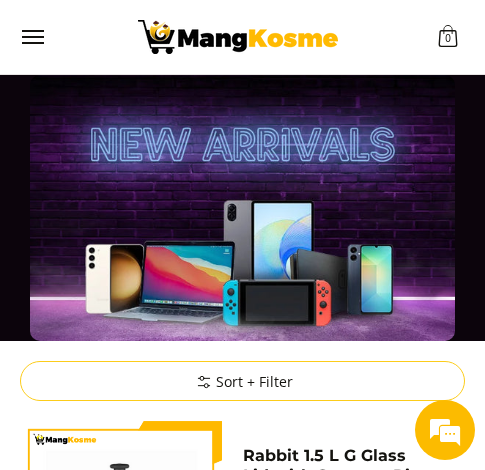scroll, scrollTop: 500, scrollLeft: 0, axis: vertical 